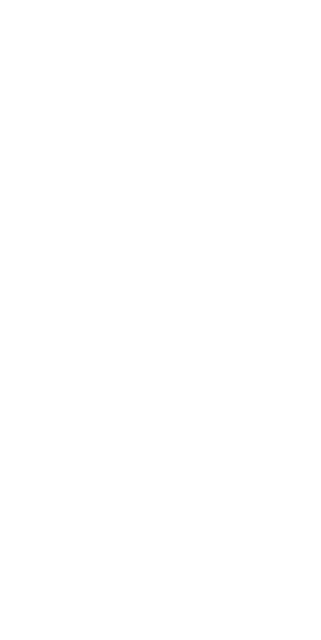 scroll, scrollTop: 0, scrollLeft: 0, axis: both 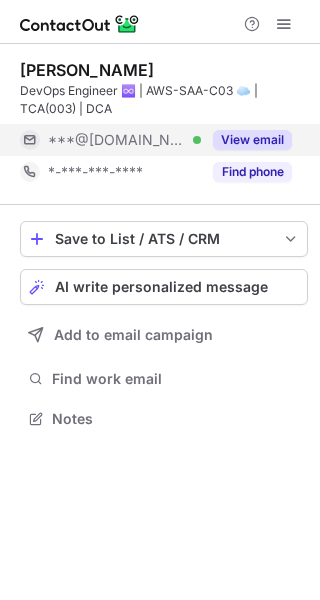 click on "View email" at bounding box center [252, 140] 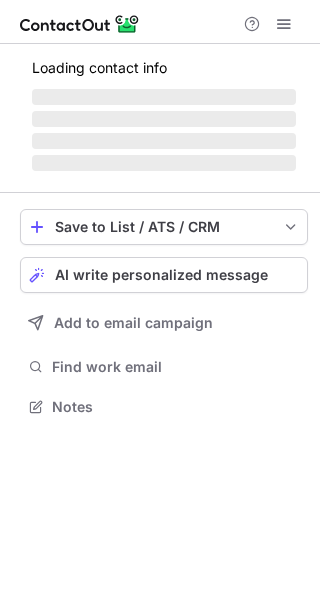 scroll, scrollTop: 0, scrollLeft: 0, axis: both 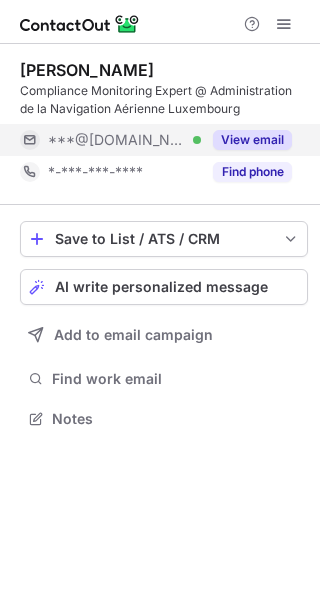 click on "View email" at bounding box center [252, 140] 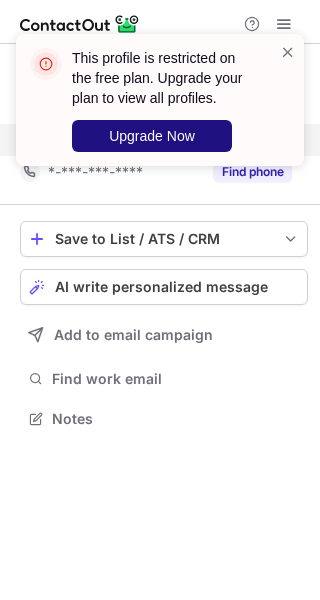 click on "Upgrade Now" at bounding box center (152, 136) 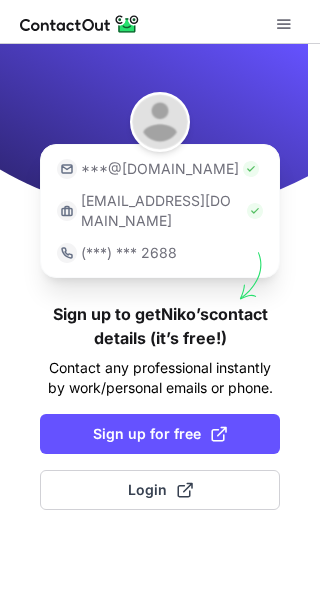 scroll, scrollTop: 0, scrollLeft: 0, axis: both 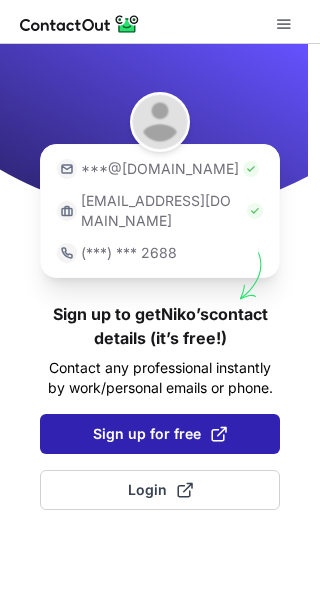 drag, startPoint x: 194, startPoint y: 368, endPoint x: 202, endPoint y: 426, distance: 58.549126 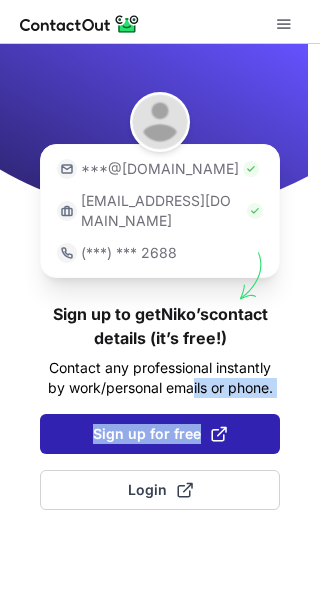 click on "Sign up for free" at bounding box center (160, 434) 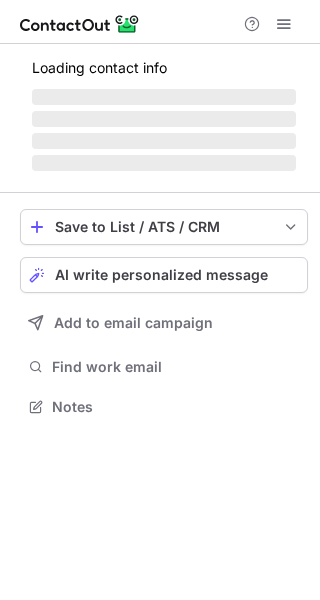 scroll, scrollTop: 0, scrollLeft: 0, axis: both 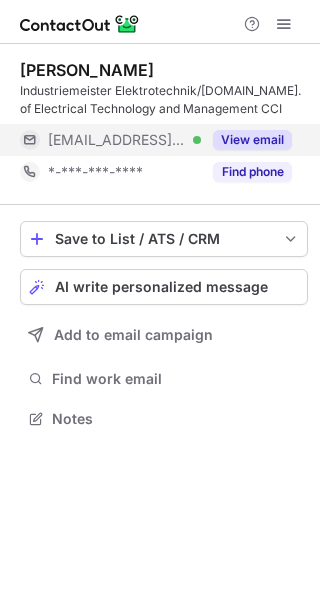 click on "View email" at bounding box center [246, 140] 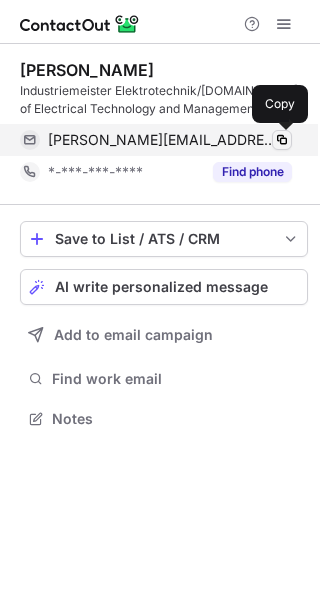 click at bounding box center [282, 140] 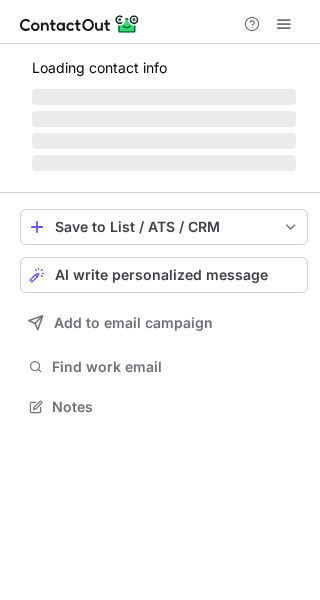 scroll, scrollTop: 0, scrollLeft: 0, axis: both 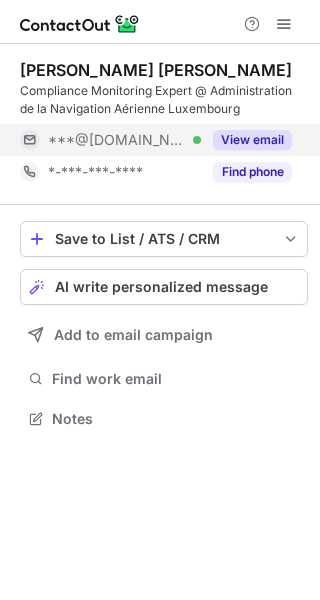 click on "Carlos Pérez Antón Compliance Monitoring Expert @ Administration de la Navigation Aérienne Luxembourg ***@gmail.com Verified View email *-***-***-**** Find phone" at bounding box center (164, 124) 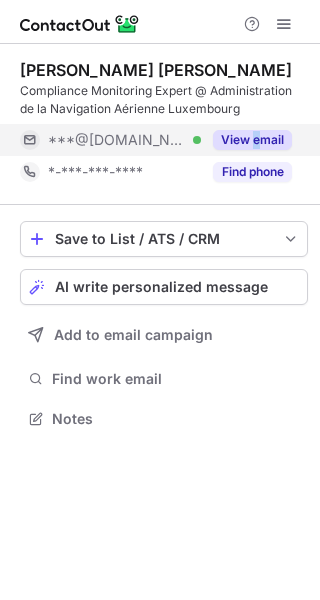 click on "View email" at bounding box center (252, 140) 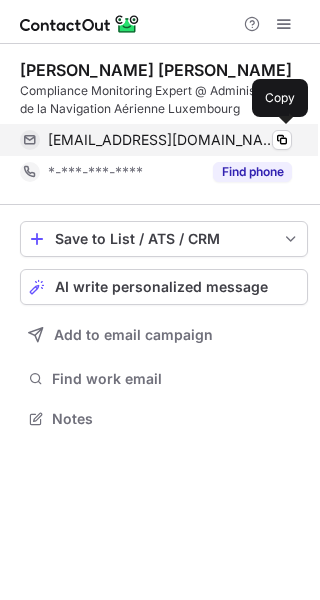 click on "carlosperezanton@gmail.com Verified" at bounding box center (170, 140) 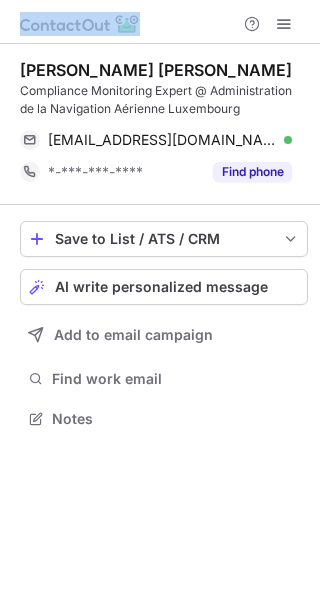 drag, startPoint x: 294, startPoint y: 0, endPoint x: 286, endPoint y: -11, distance: 13.601471 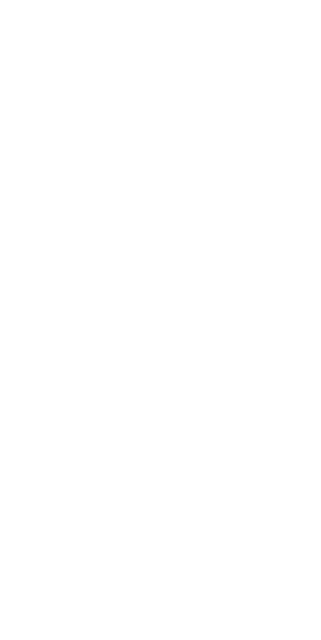 scroll, scrollTop: 0, scrollLeft: 0, axis: both 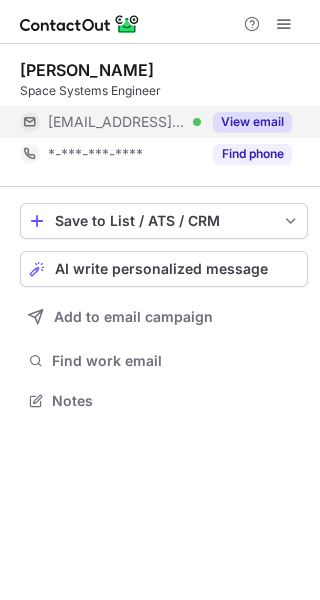 click on "View email" at bounding box center [252, 122] 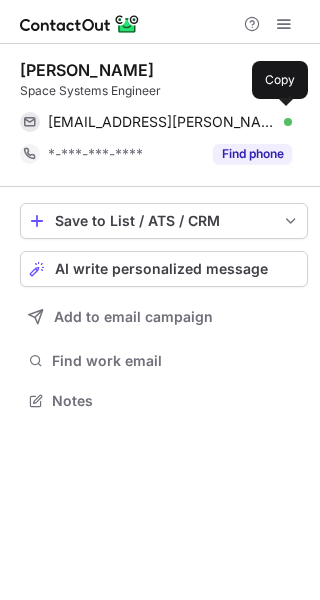 click on "edlira.hoxha@oqtec.com Verified" at bounding box center [170, 122] 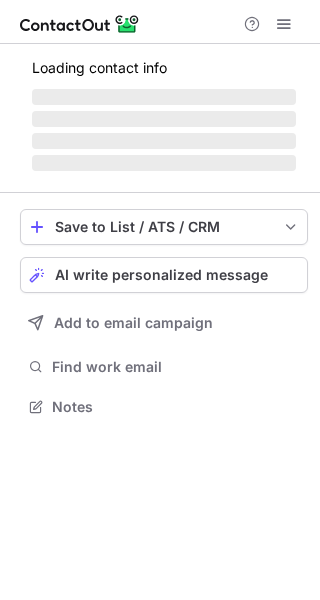 scroll, scrollTop: 0, scrollLeft: 0, axis: both 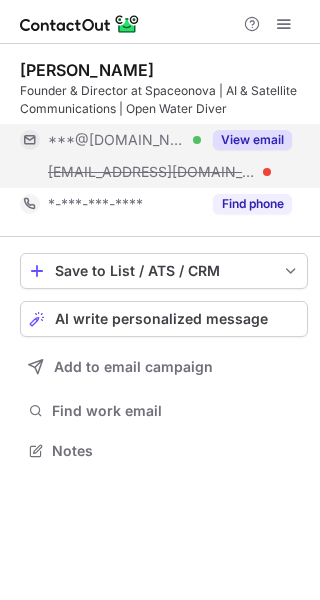 click on "View email" at bounding box center [252, 140] 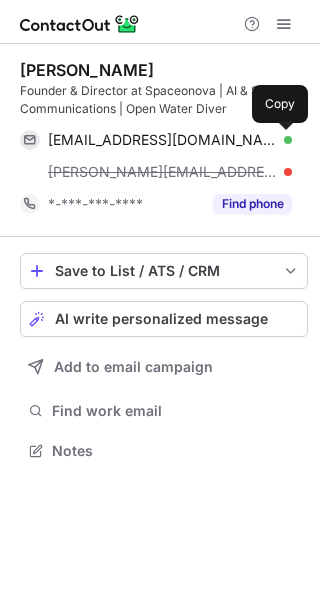 click at bounding box center (282, 140) 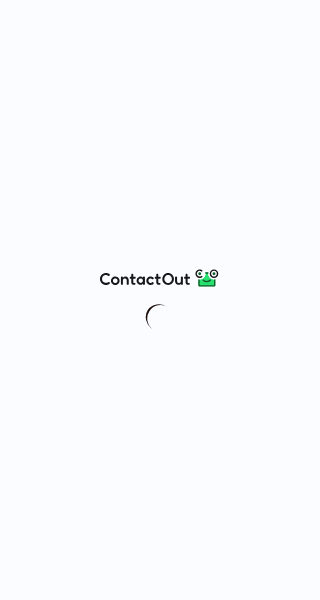scroll, scrollTop: 0, scrollLeft: 0, axis: both 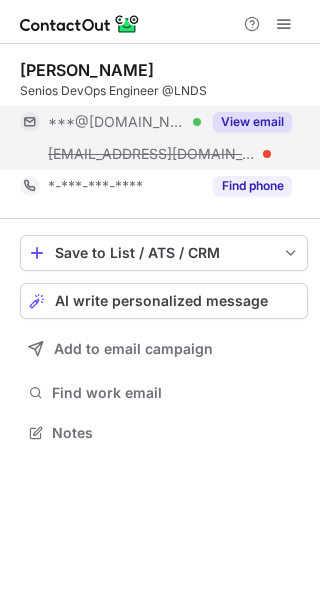 click on "View email" at bounding box center (246, 122) 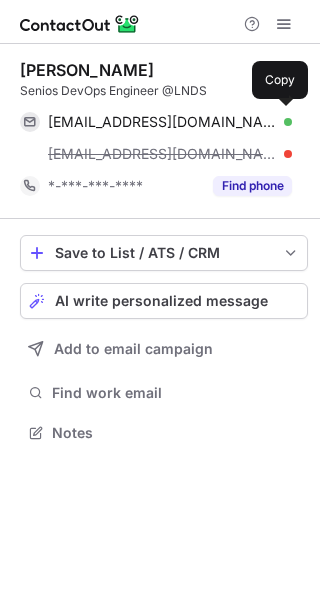 click on "xristosroussidis@gmail.com Verified Copy" at bounding box center (156, 122) 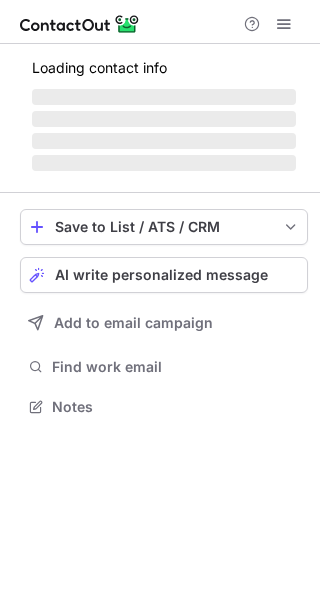 scroll, scrollTop: 0, scrollLeft: 0, axis: both 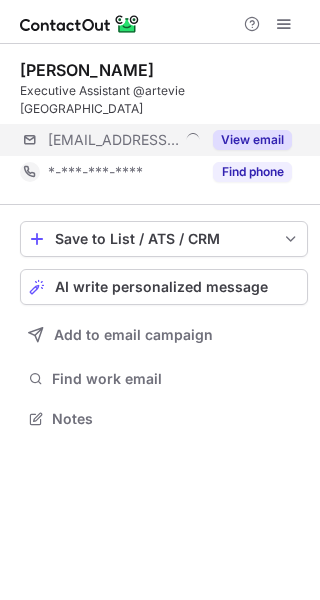 click on "[EMAIL_ADDRESS][DOMAIN_NAME] View email" at bounding box center (164, 140) 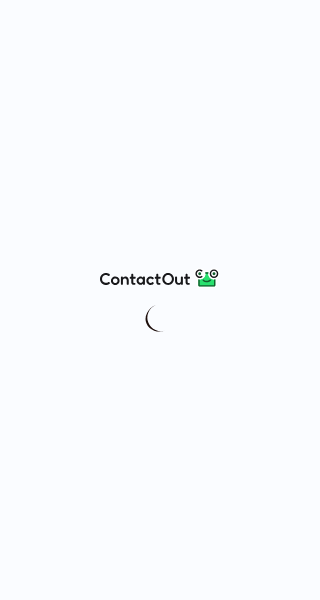 scroll, scrollTop: 0, scrollLeft: 0, axis: both 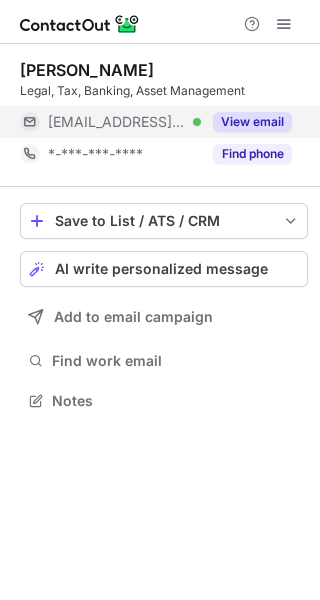 click on "View email" at bounding box center [252, 122] 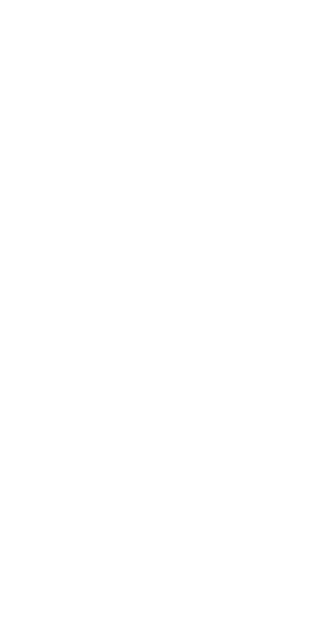 scroll, scrollTop: 0, scrollLeft: 0, axis: both 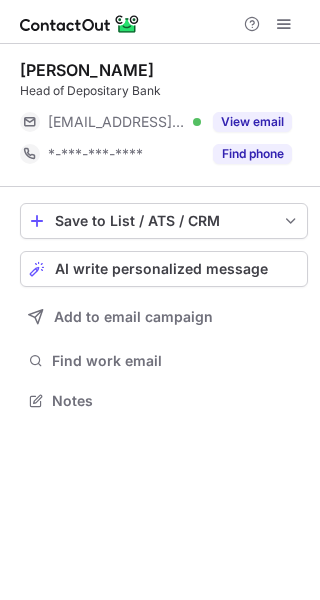 click on "Frederic Steichen Head of Depositary Bank ***@ca-suisse.com Verified View email *-***-***-**** Find phone" at bounding box center [164, 115] 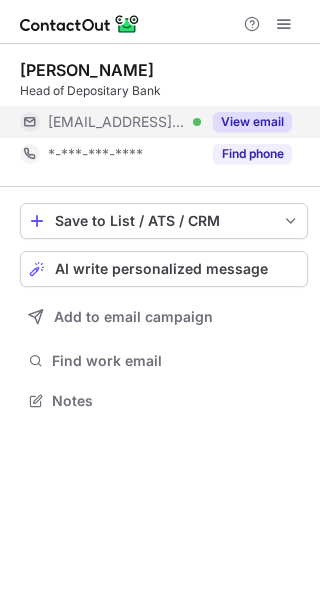 click on "View email" at bounding box center (246, 122) 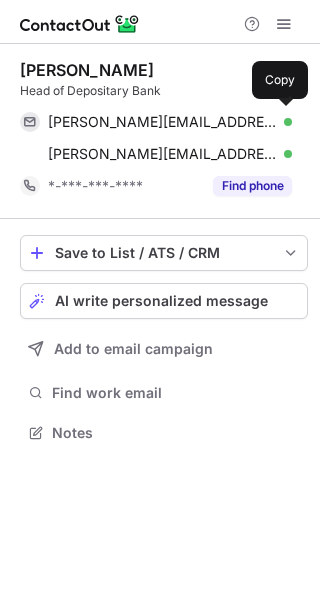 scroll, scrollTop: 10, scrollLeft: 10, axis: both 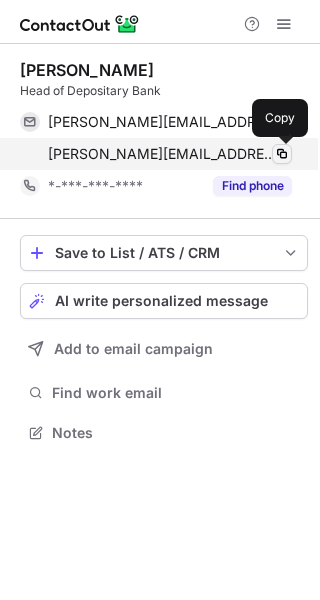 click at bounding box center [282, 154] 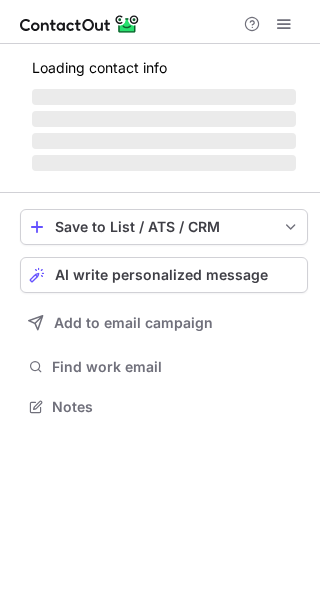 scroll, scrollTop: 0, scrollLeft: 0, axis: both 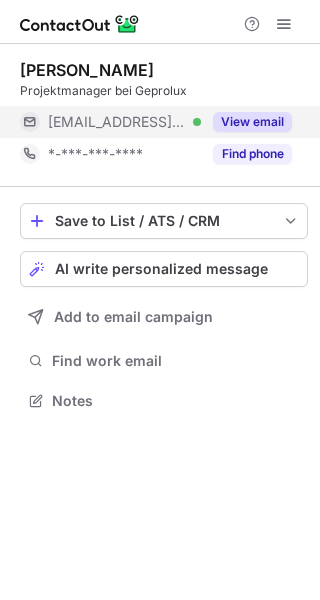 click on "View email" at bounding box center [252, 122] 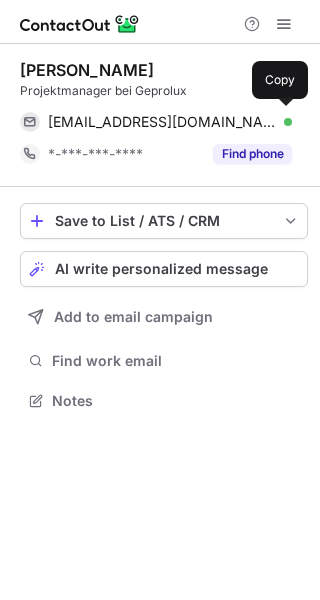 click on "amar.isovic@arcelormittal.com" at bounding box center (162, 122) 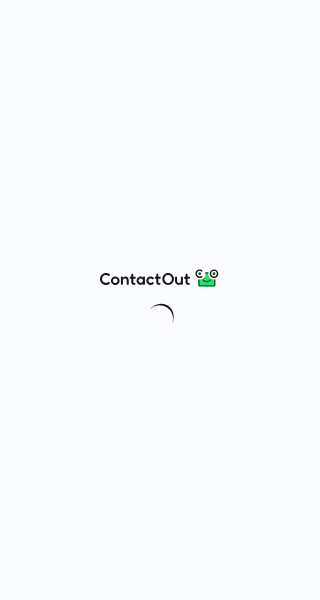 scroll, scrollTop: 0, scrollLeft: 0, axis: both 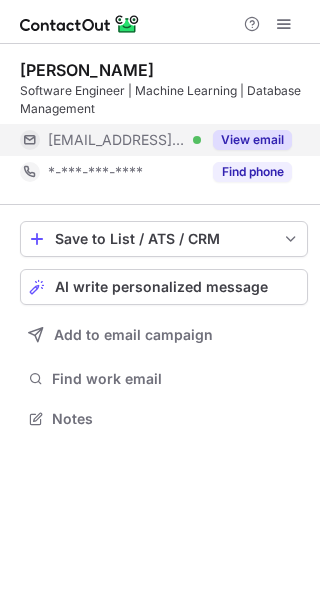 click on "View email" at bounding box center [252, 140] 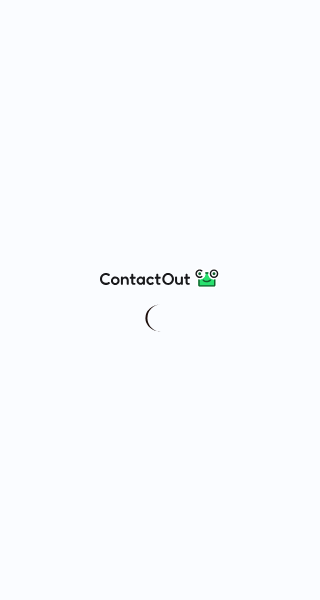 scroll, scrollTop: 0, scrollLeft: 0, axis: both 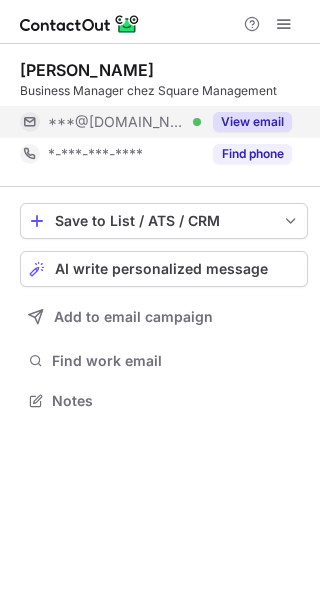 click on "View email" at bounding box center [252, 122] 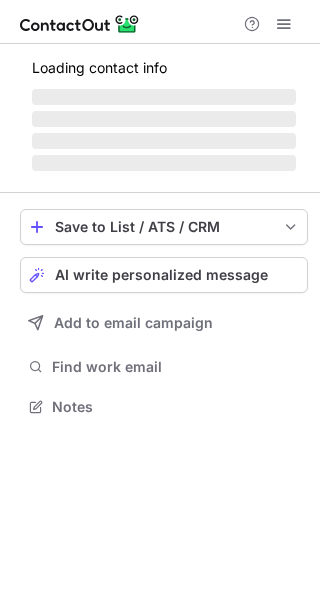 scroll, scrollTop: 0, scrollLeft: 0, axis: both 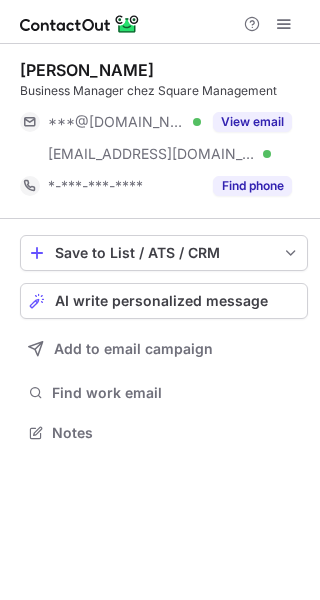 click on "***@gmail.com Verified ***@square-management.com Verified View email" at bounding box center (164, 138) 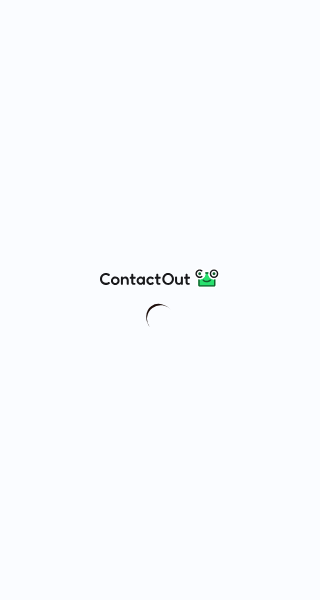 scroll, scrollTop: 0, scrollLeft: 0, axis: both 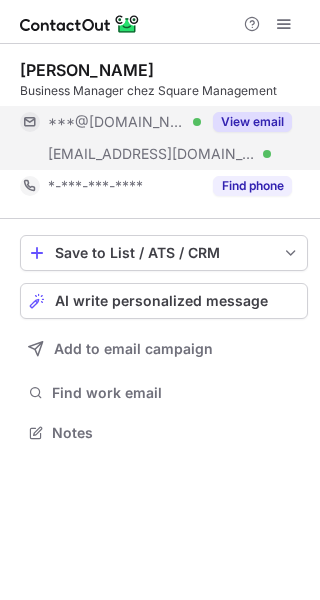 click on "View email" at bounding box center (252, 122) 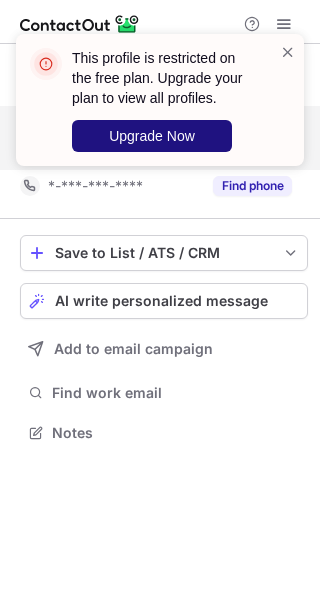 click on "Upgrade Now" at bounding box center [152, 136] 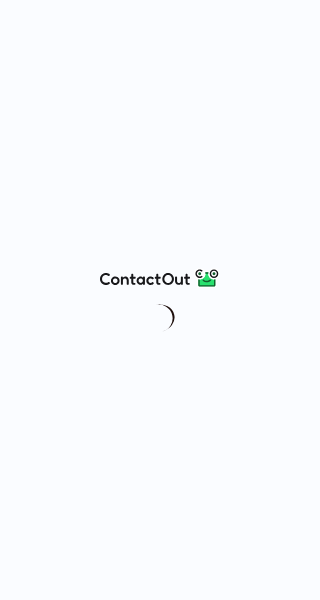 scroll, scrollTop: 0, scrollLeft: 0, axis: both 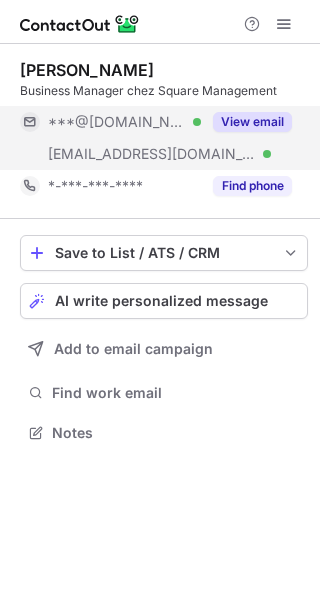 click on "***@square-management.com" at bounding box center [152, 154] 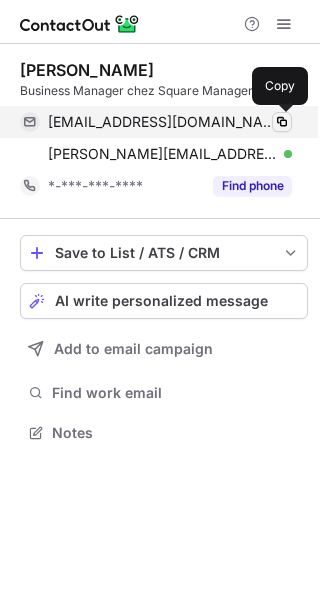 click at bounding box center (282, 122) 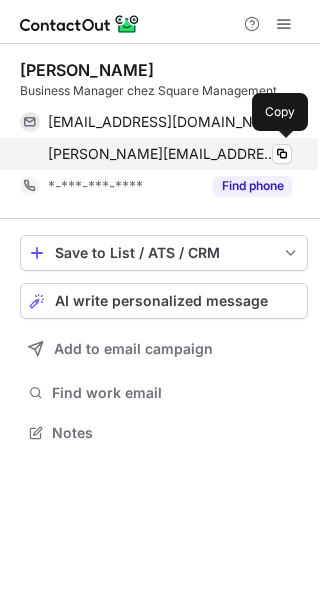 click on "louis.merkel@square-management.com Verified Copy" at bounding box center [156, 154] 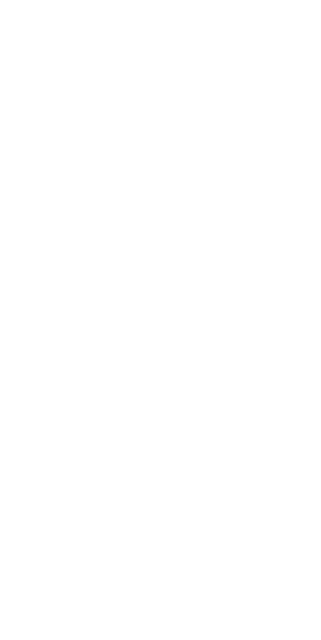 scroll, scrollTop: 0, scrollLeft: 0, axis: both 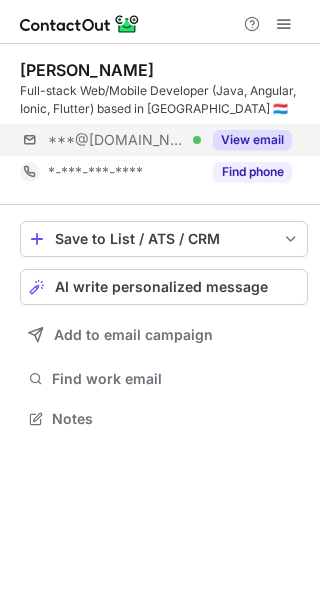 click on "***@[DOMAIN_NAME] Verified View email" at bounding box center (164, 140) 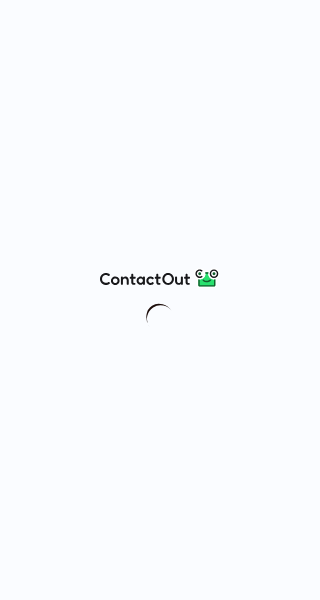 scroll, scrollTop: 0, scrollLeft: 0, axis: both 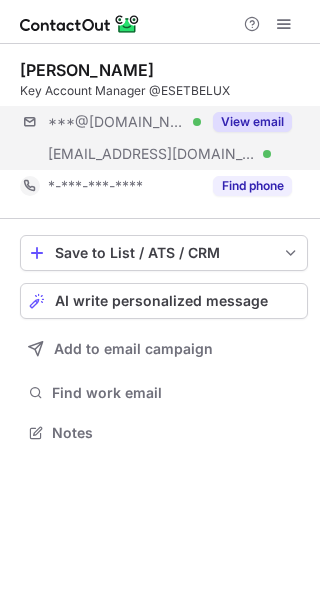 click on "***@hotmail.fr Verified ***@eset.com Verified View email" at bounding box center [164, 138] 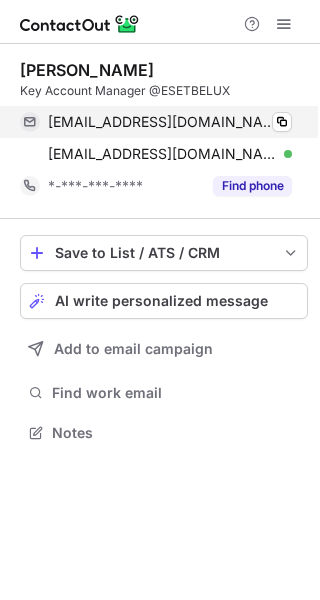 click on "germain.deschassot@hotmail.fr Verified" at bounding box center (170, 122) 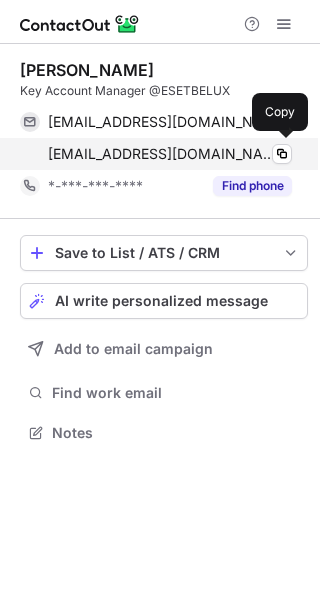 click on "germain.deschassot@eset.com" at bounding box center [162, 154] 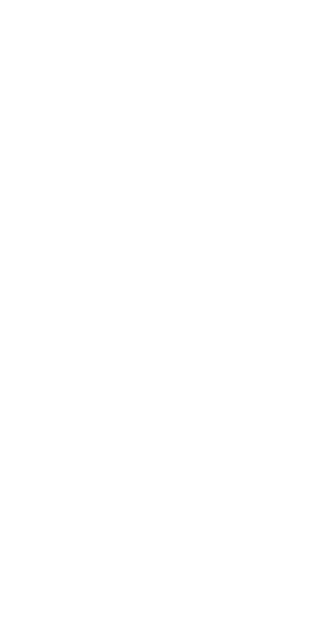 scroll, scrollTop: 0, scrollLeft: 0, axis: both 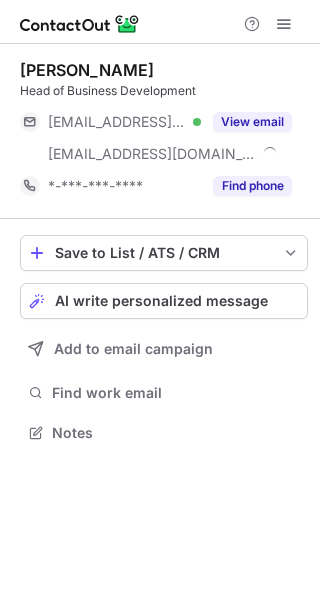 click on "Kelly Anckenmann Head of Business Development ***@rbcdexia.com Verified ***@purecapital.eu View email *-***-***-**** Find phone" at bounding box center (164, 131) 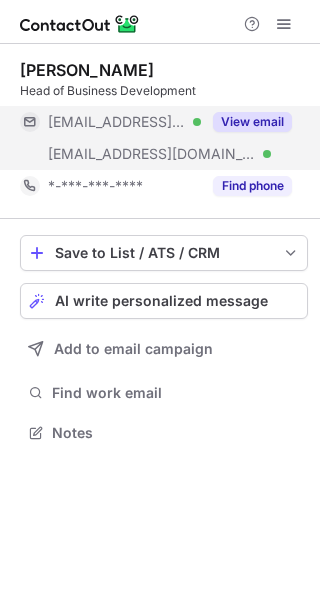 click on "View email" at bounding box center [252, 122] 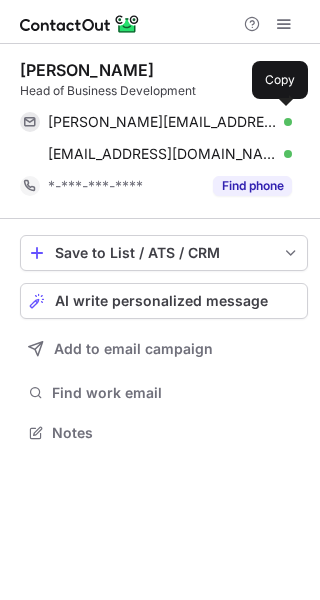 click on "kelly.anckenmann@rbcdexia.com Verified Copy" at bounding box center (156, 122) 